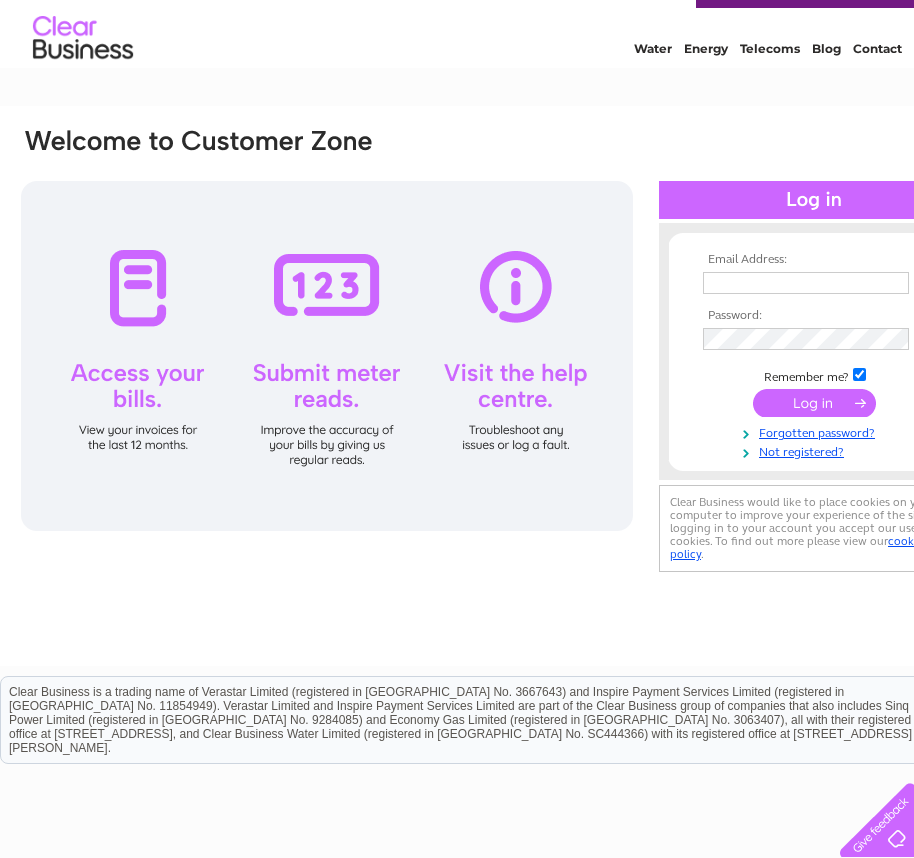 scroll, scrollTop: 0, scrollLeft: 0, axis: both 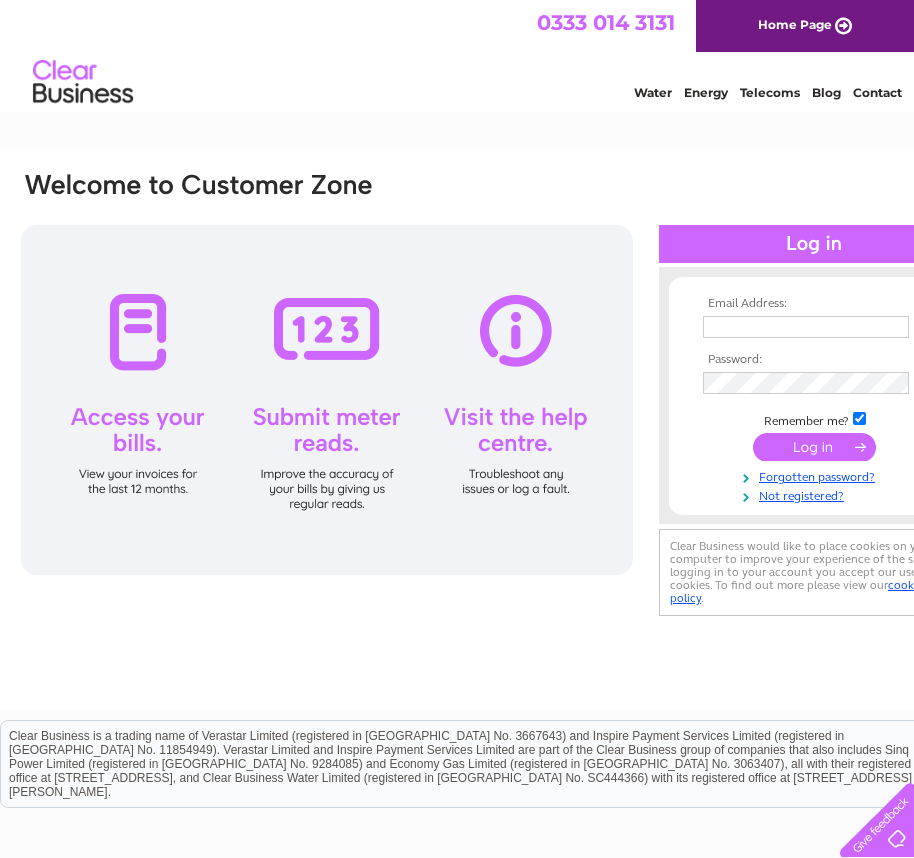 click on "Water
Energy
Telecoms
Blog
Contact" at bounding box center [457, 84] 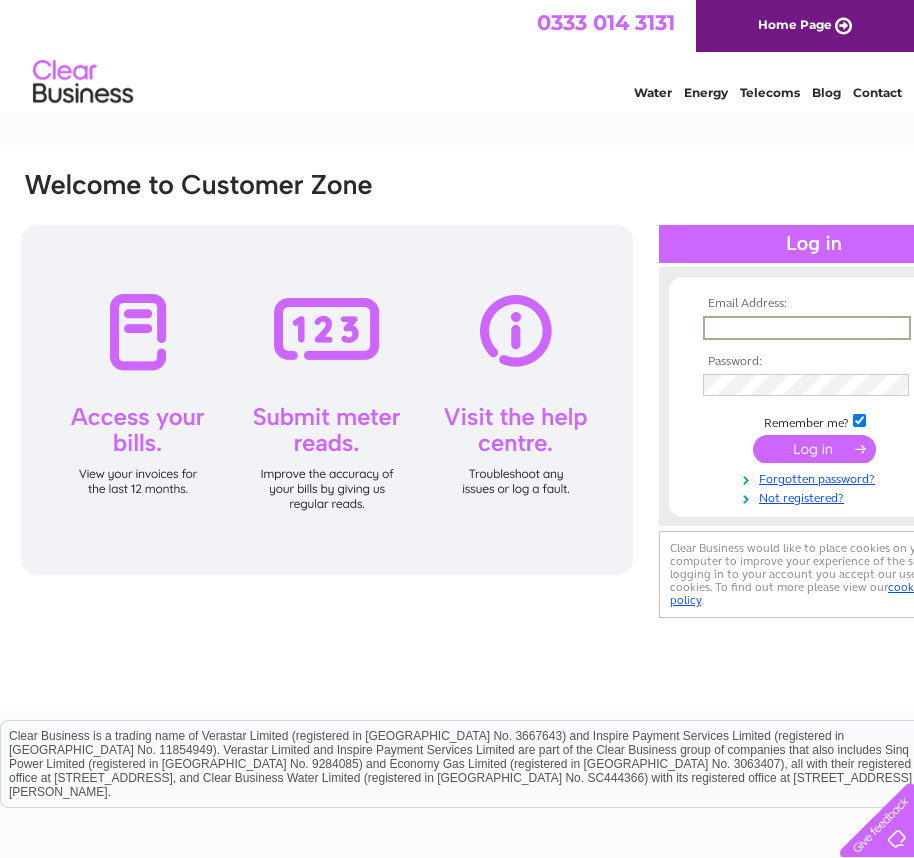 click at bounding box center (807, 328) 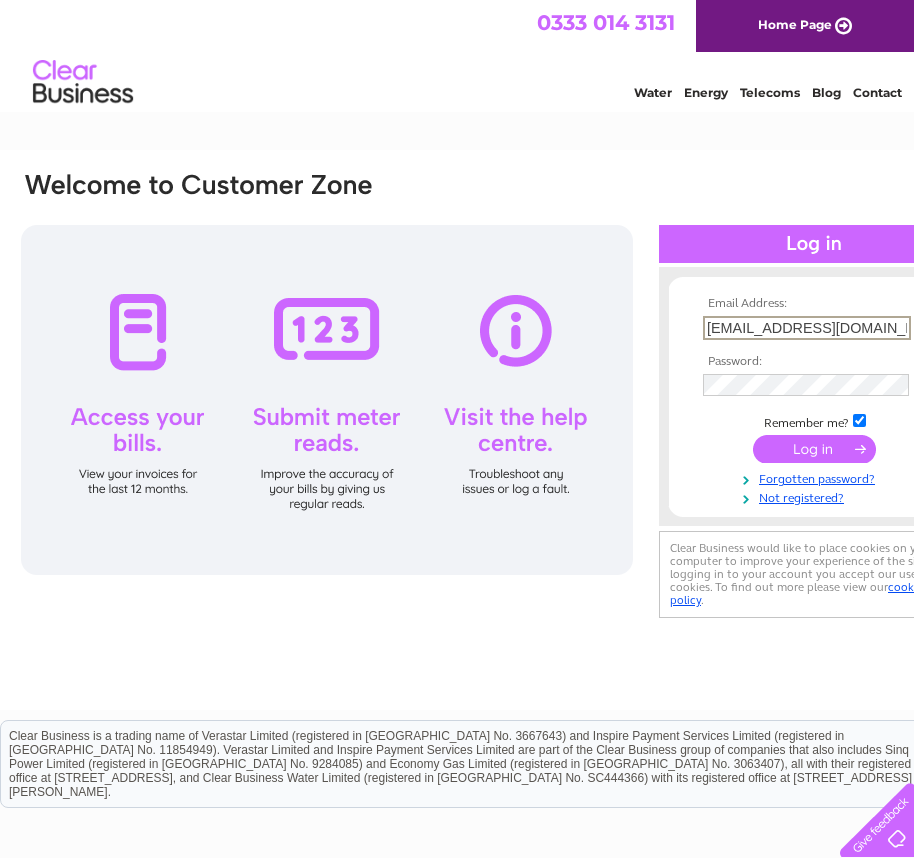 scroll, scrollTop: 0, scrollLeft: 3, axis: horizontal 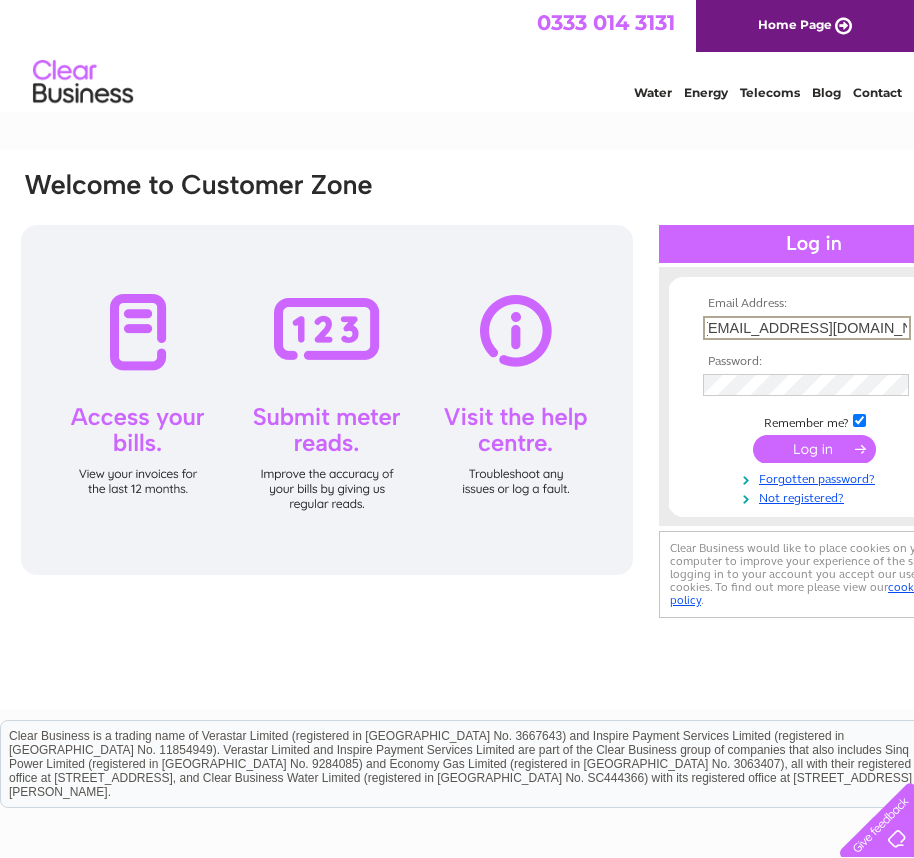 type on "[EMAIL_ADDRESS][DOMAIN_NAME]" 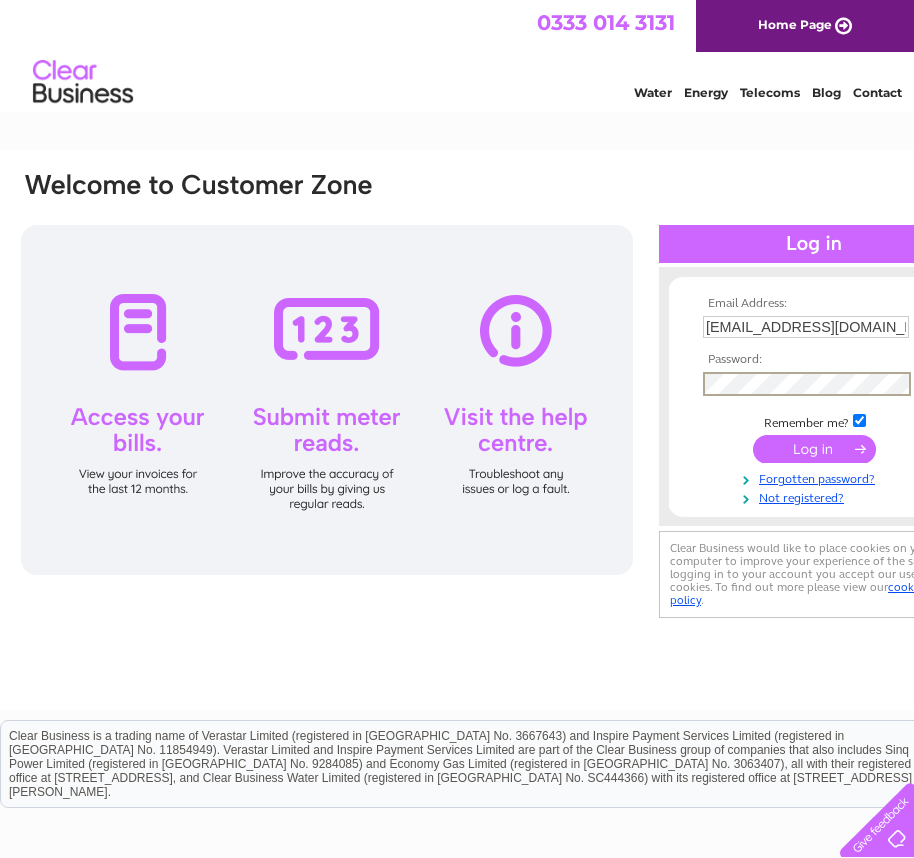 click at bounding box center (814, 449) 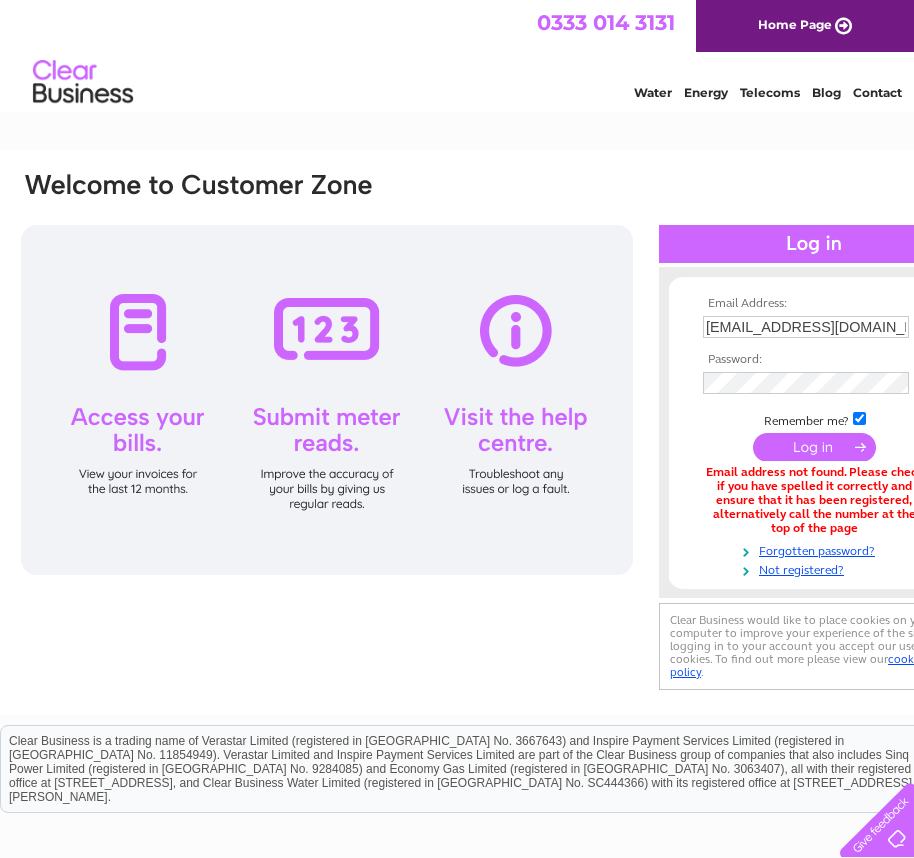 scroll, scrollTop: 0, scrollLeft: 0, axis: both 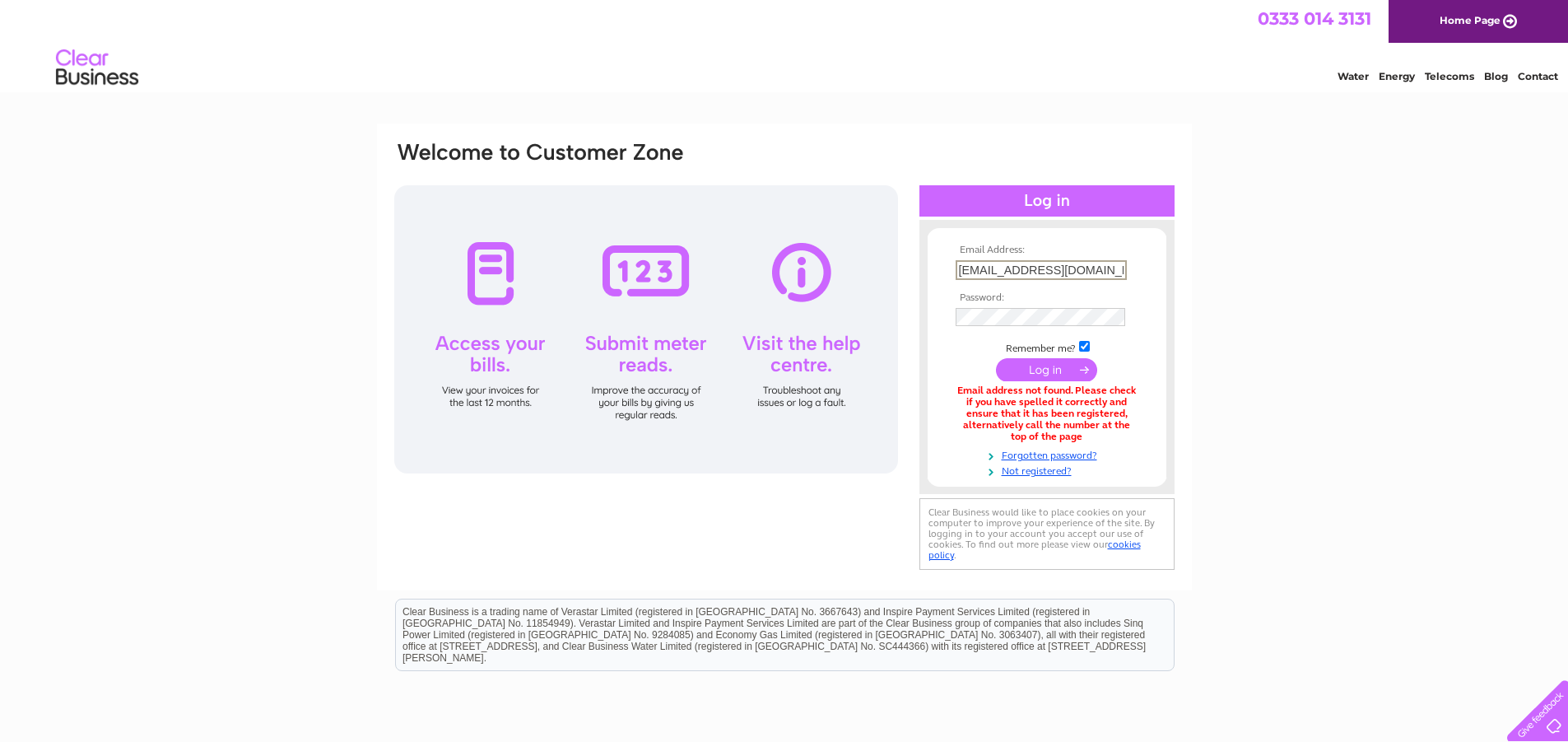 click on "[EMAIL_ADDRESS][DOMAIN_NAME]" at bounding box center (1041, 270) 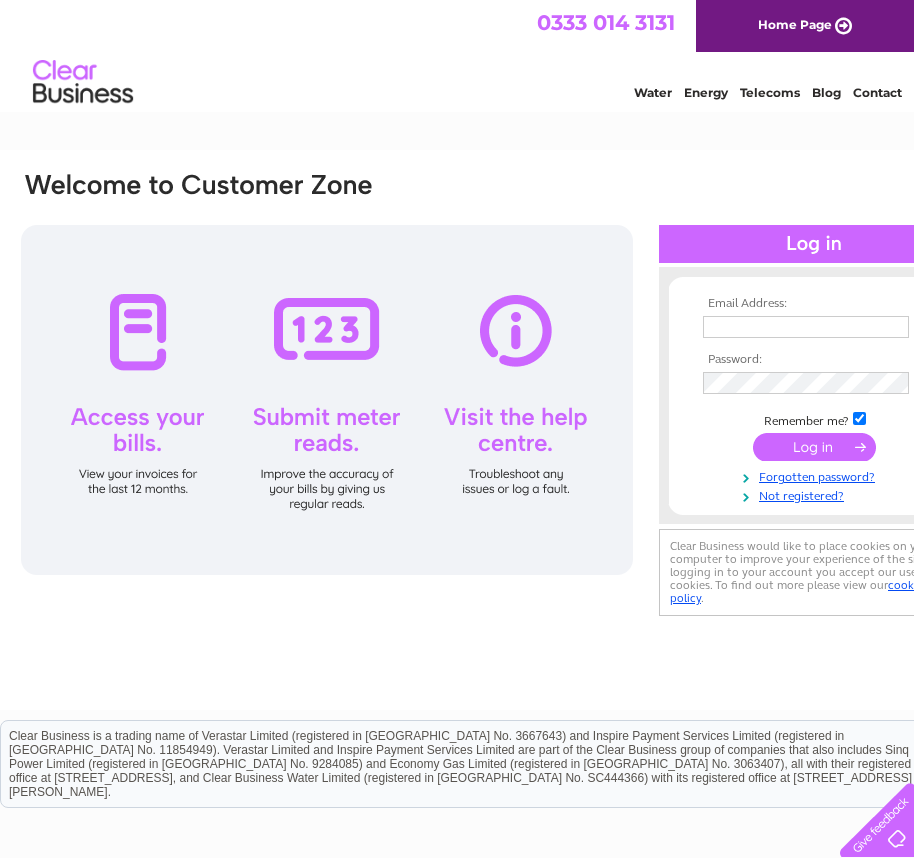 scroll, scrollTop: 0, scrollLeft: 0, axis: both 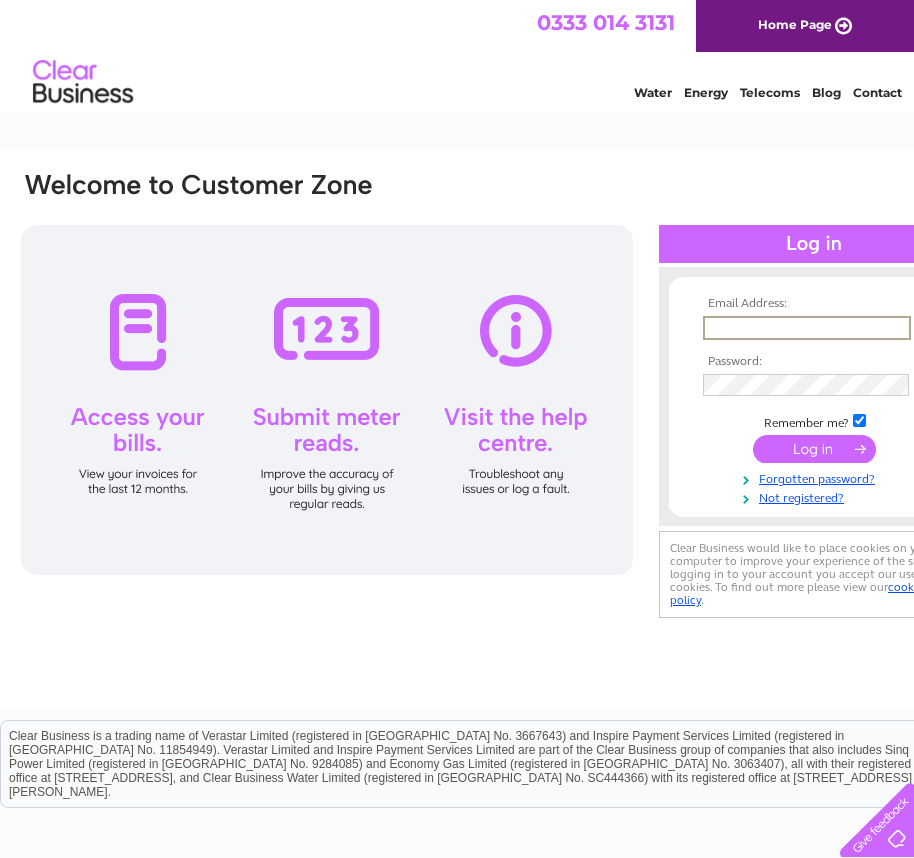 click at bounding box center [807, 328] 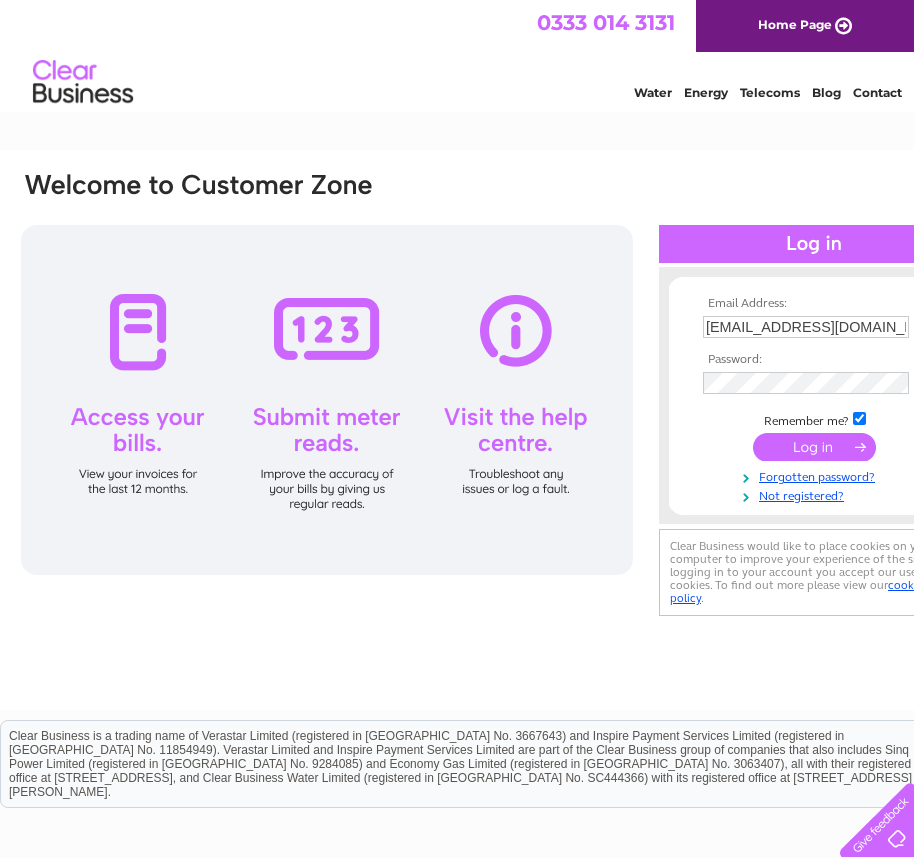 click at bounding box center [814, 447] 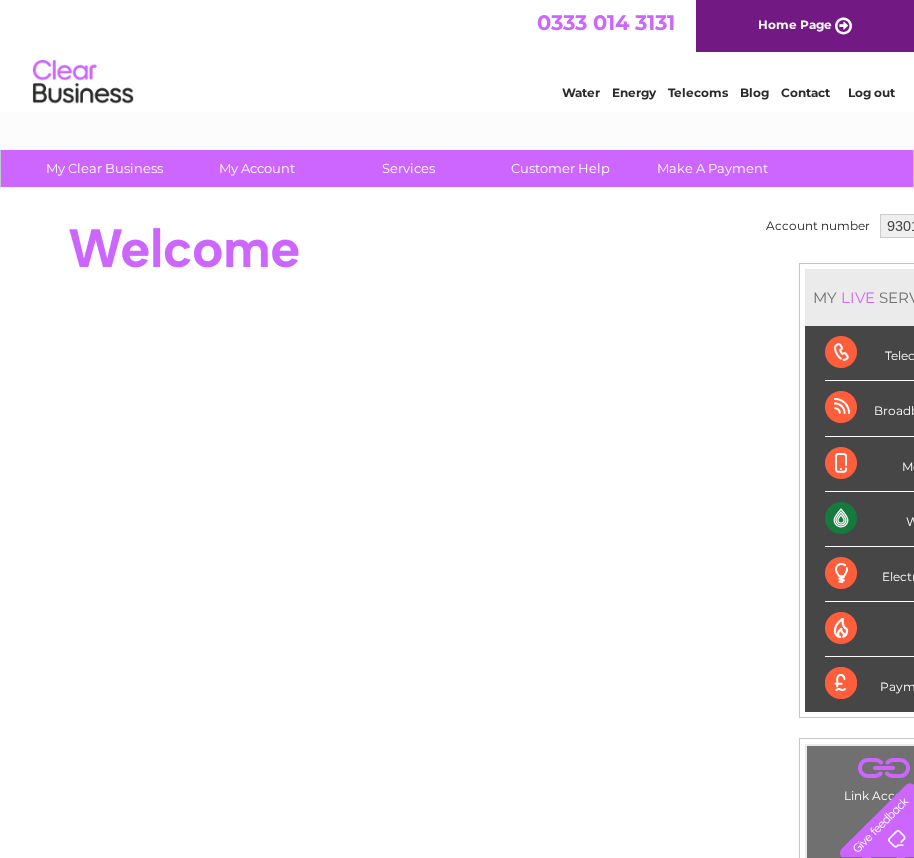 scroll, scrollTop: 0, scrollLeft: 0, axis: both 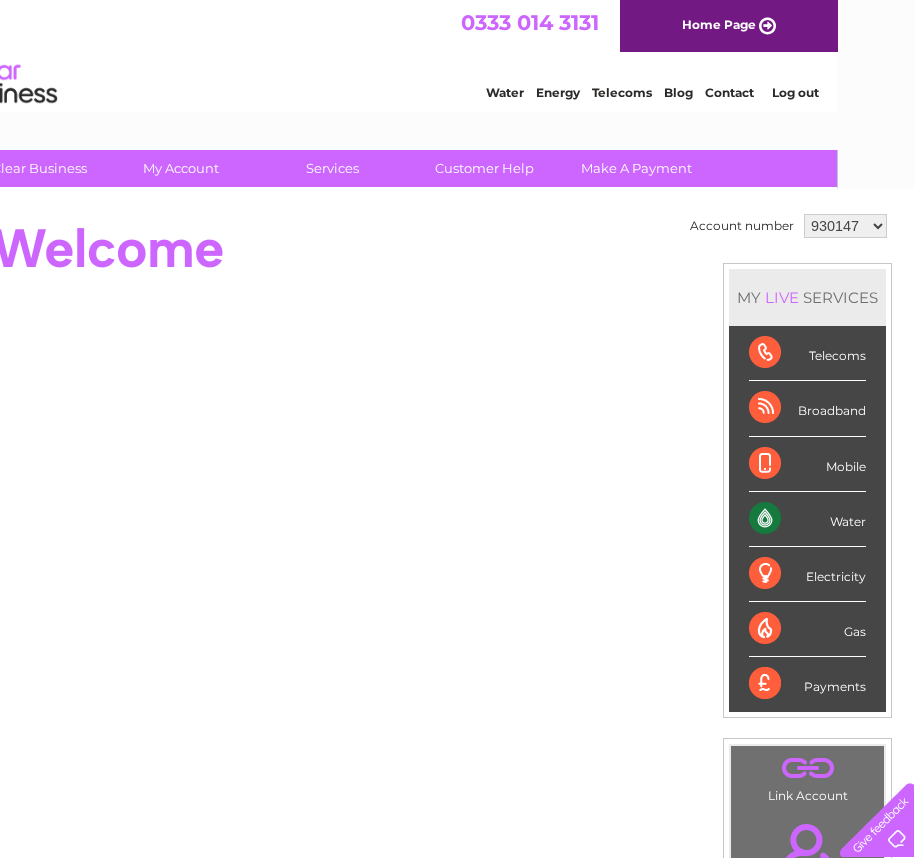 click on "930147
1092695
1092699
1092703
1092704
1092765" at bounding box center (845, 226) 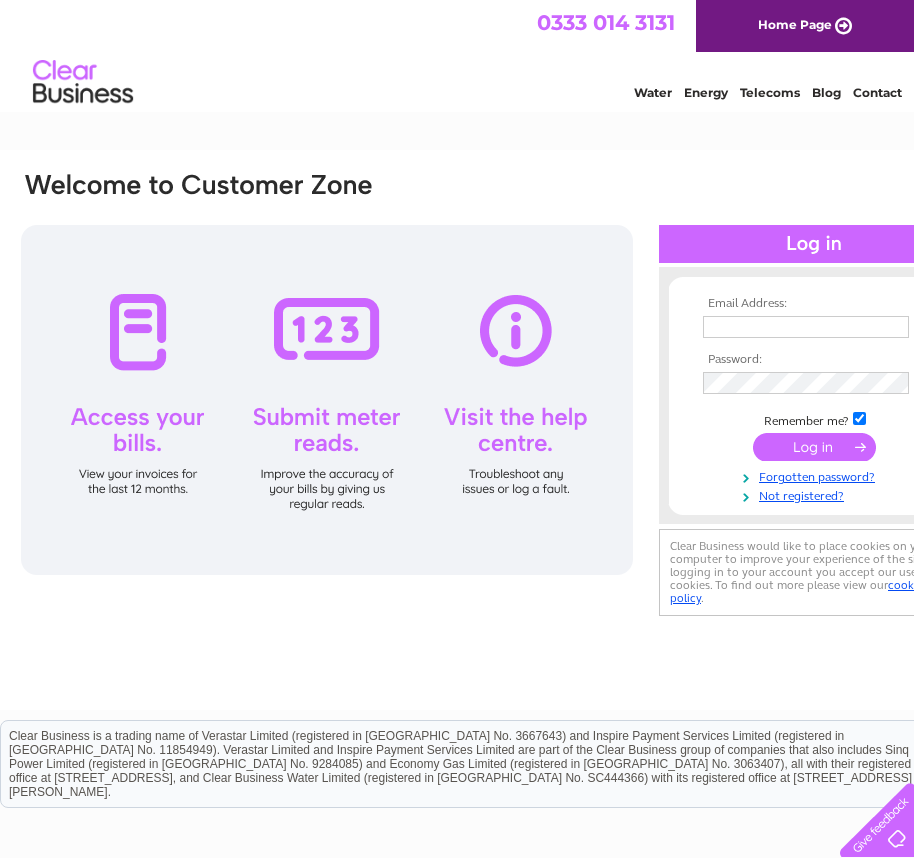 scroll, scrollTop: 0, scrollLeft: 0, axis: both 